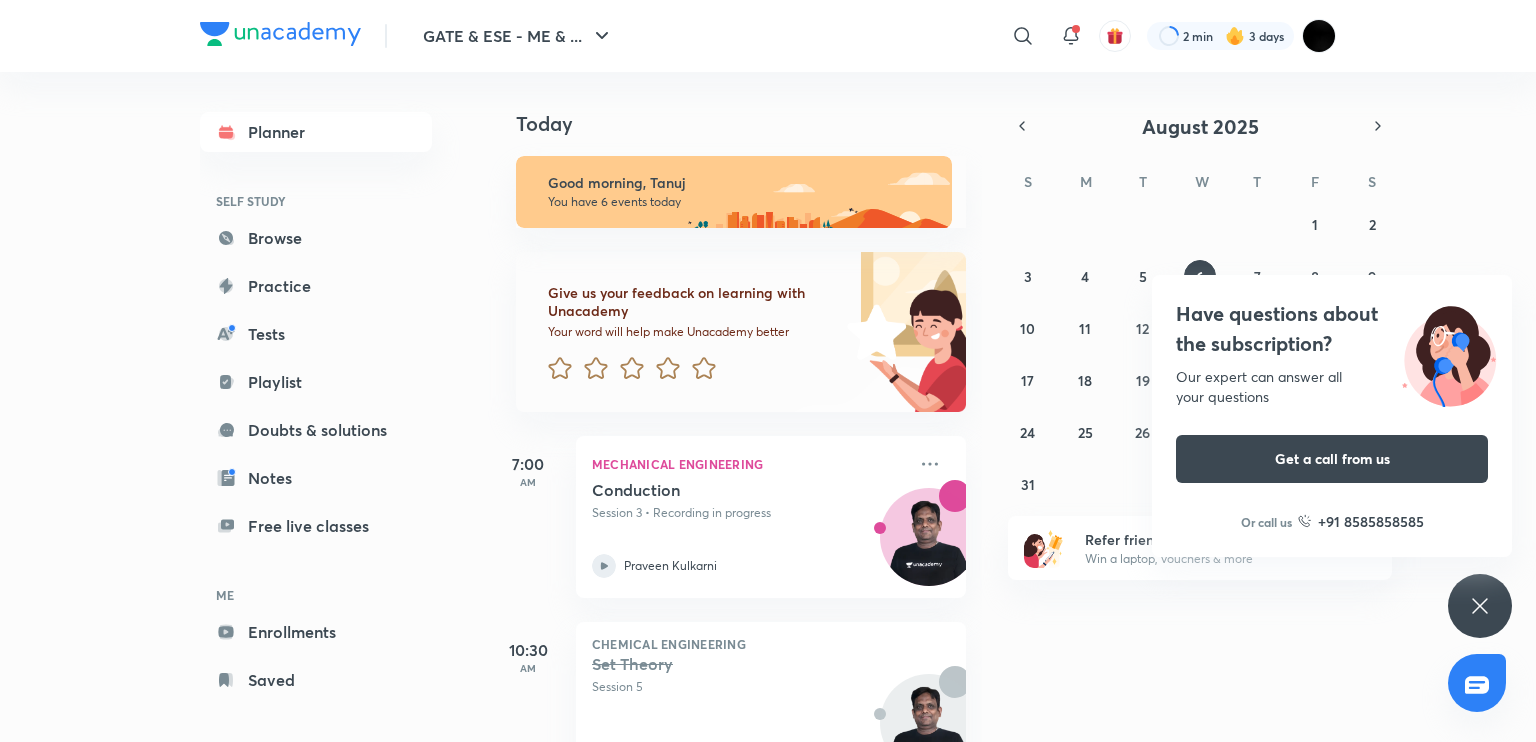 scroll, scrollTop: 0, scrollLeft: 0, axis: both 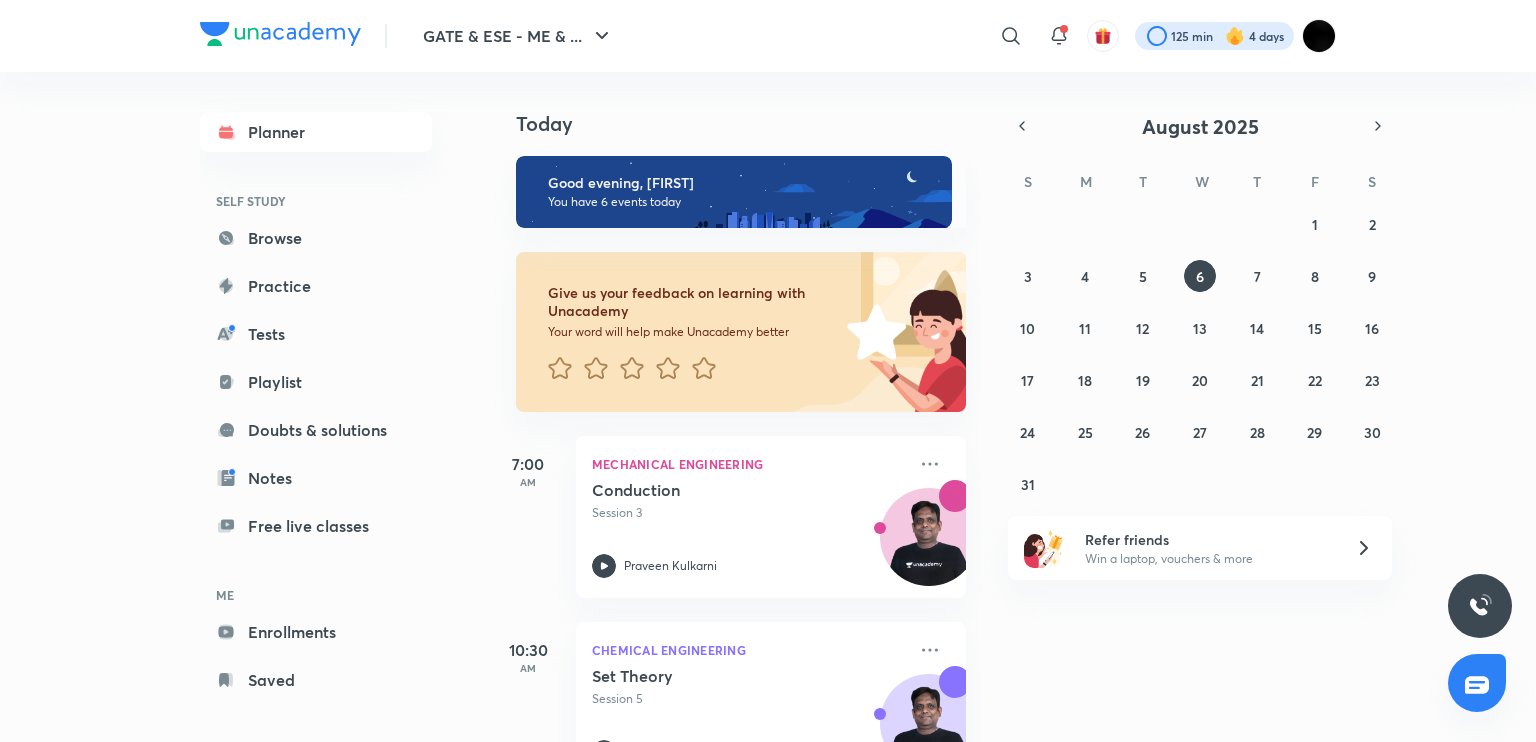 click at bounding box center (1214, 36) 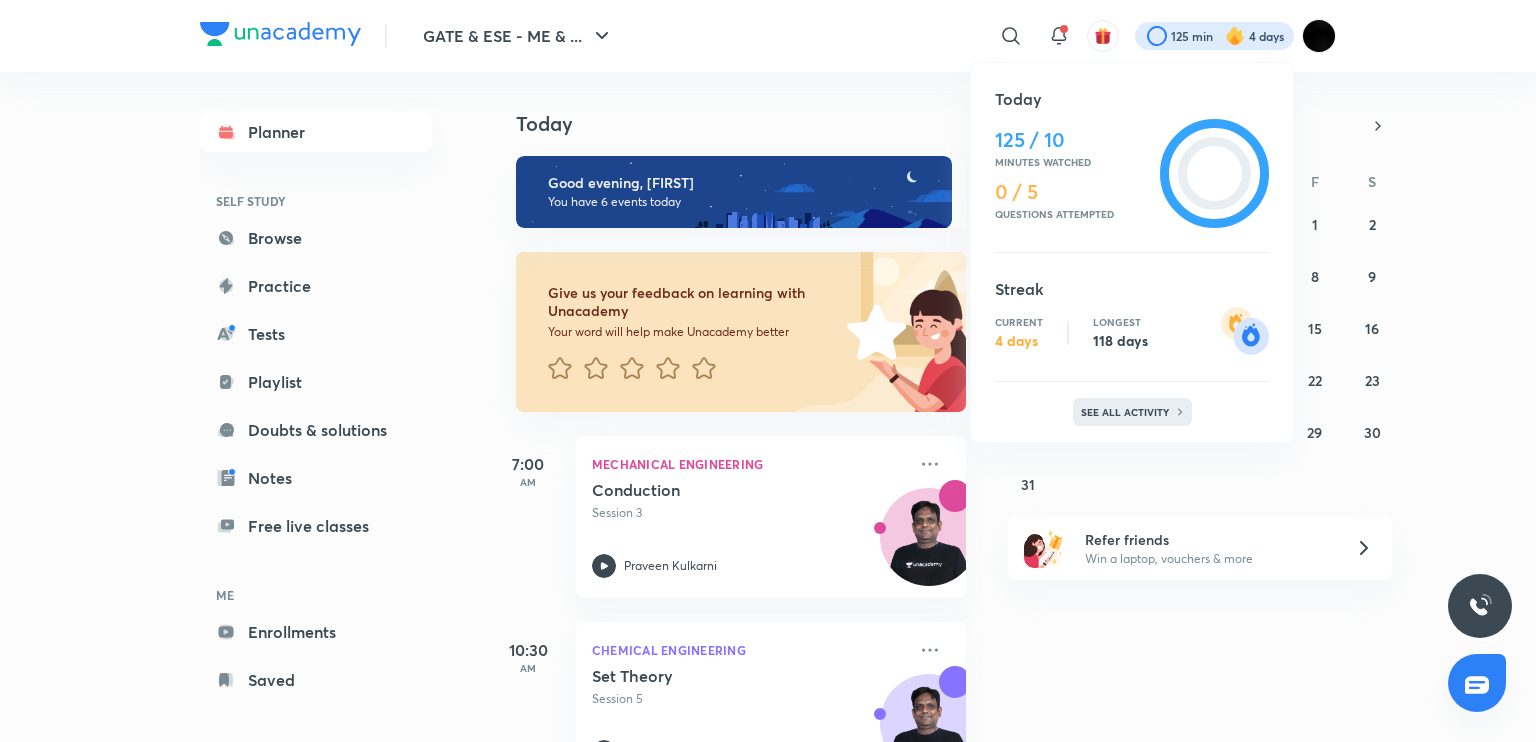 click on "See all activity" at bounding box center [1127, 412] 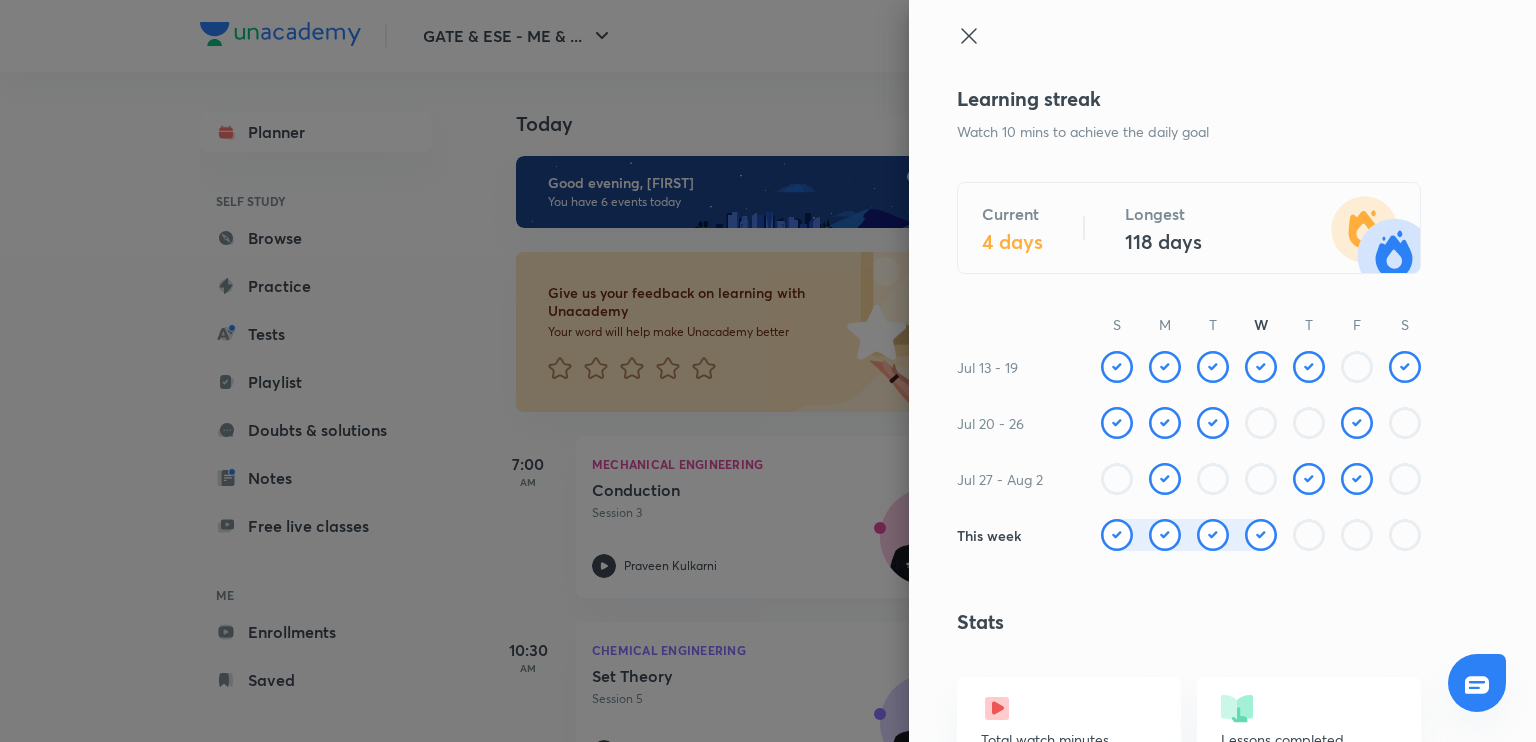 scroll, scrollTop: 1299, scrollLeft: 0, axis: vertical 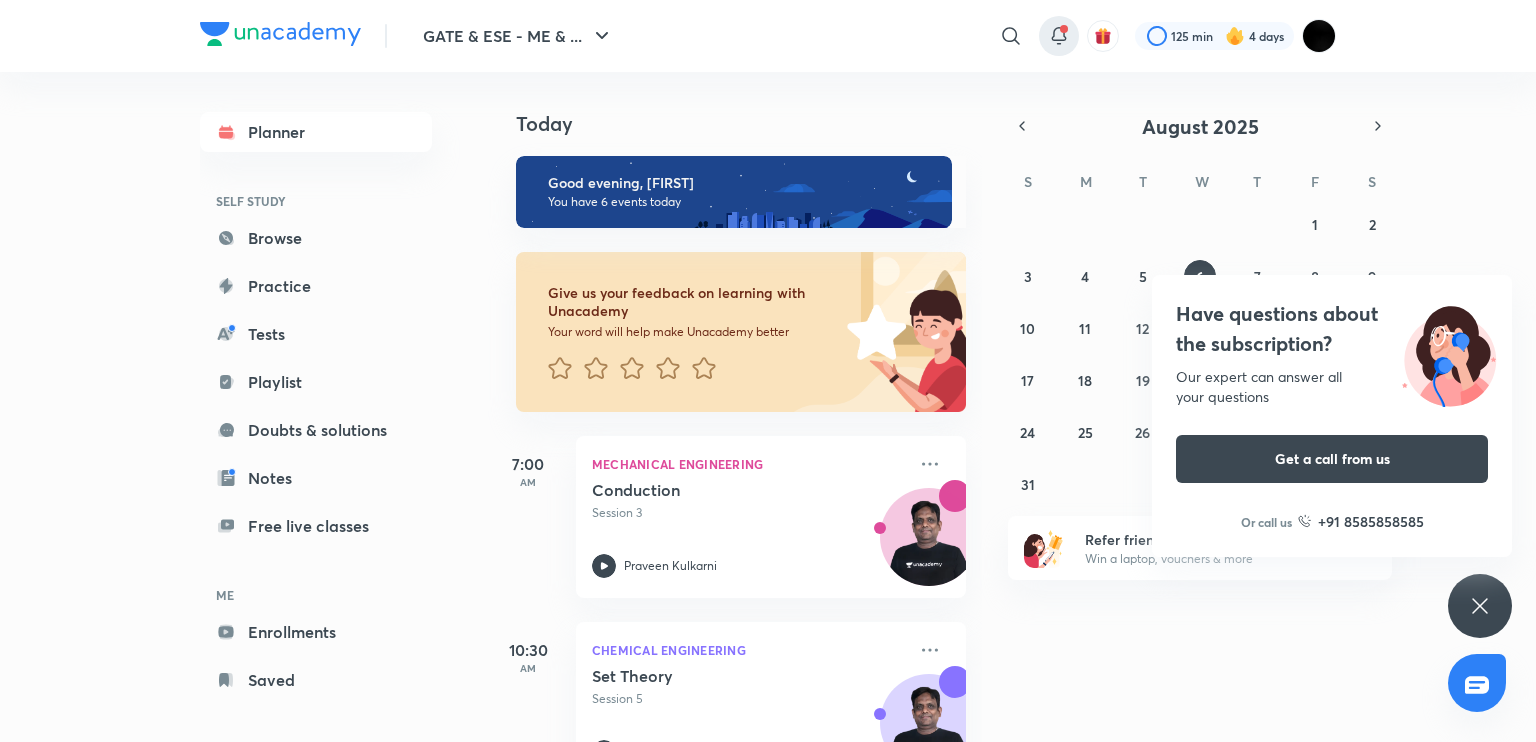 click 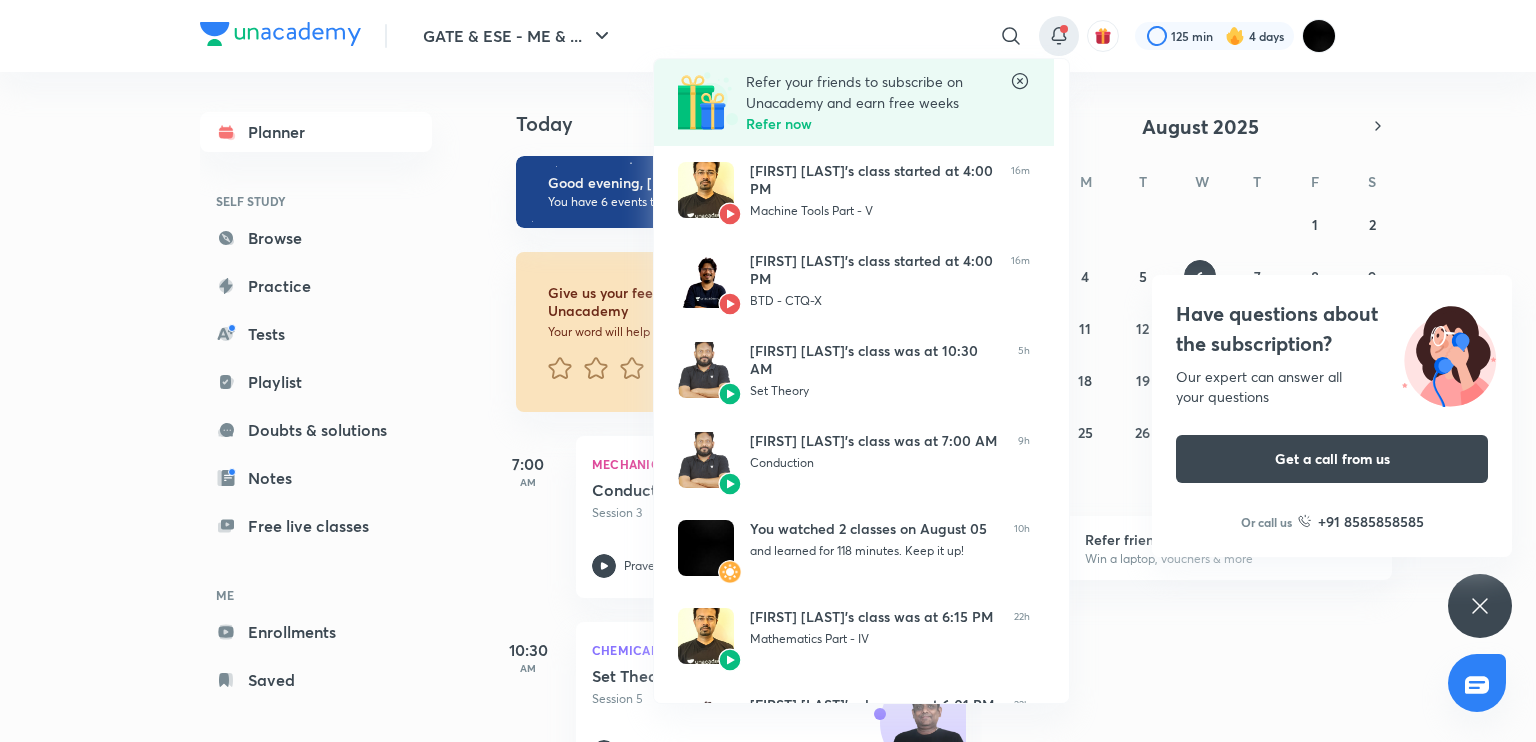 click at bounding box center (768, 371) 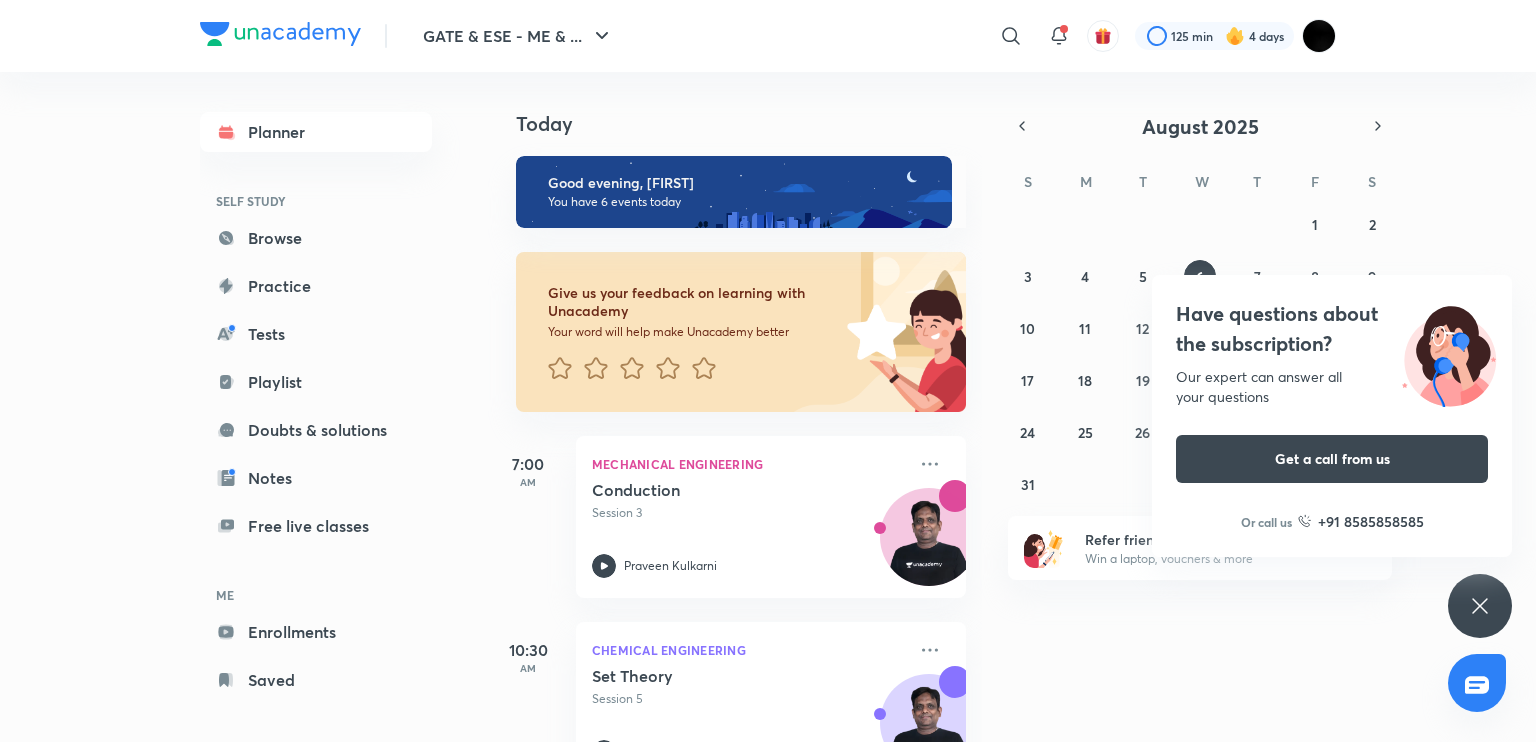 click 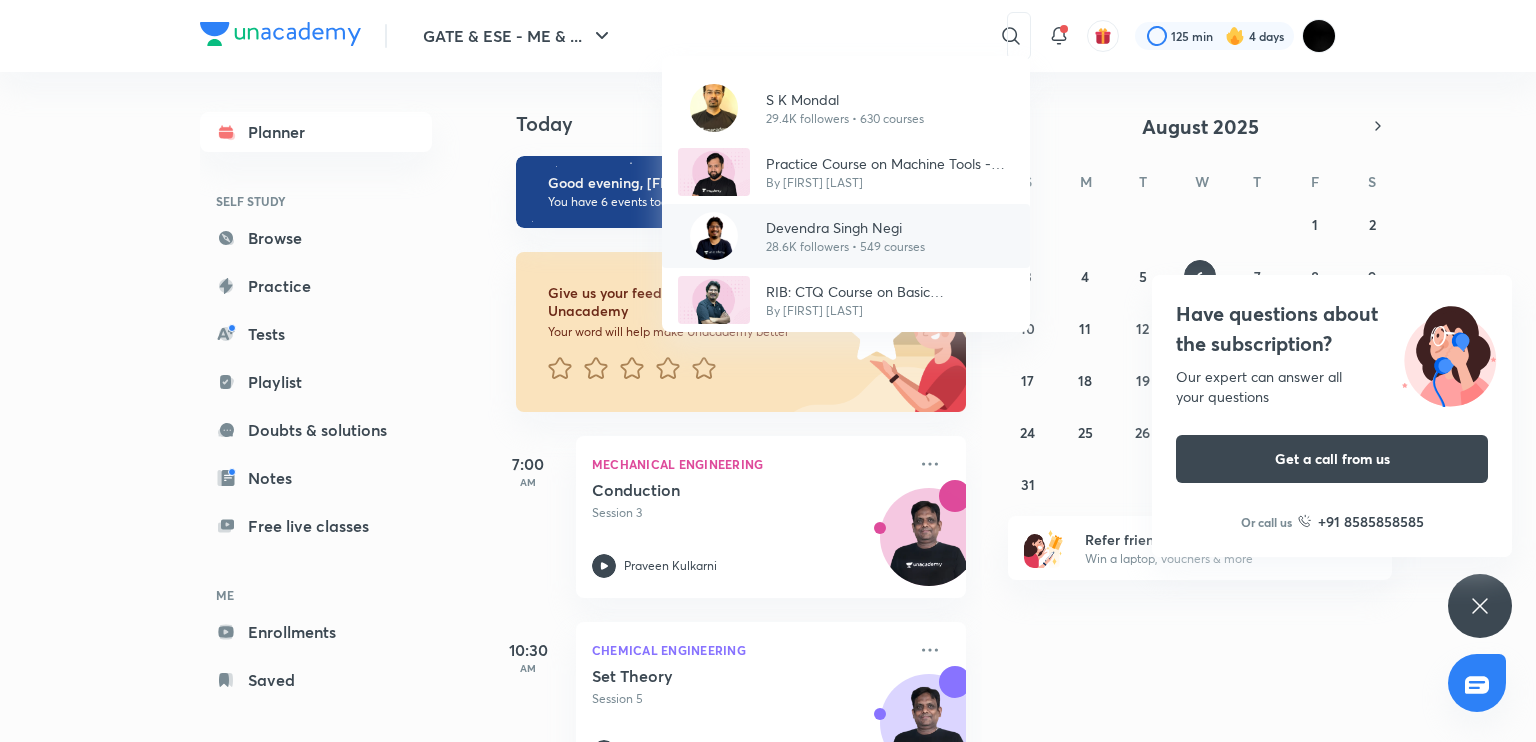 click on "Devendra Singh Negi" at bounding box center (845, 227) 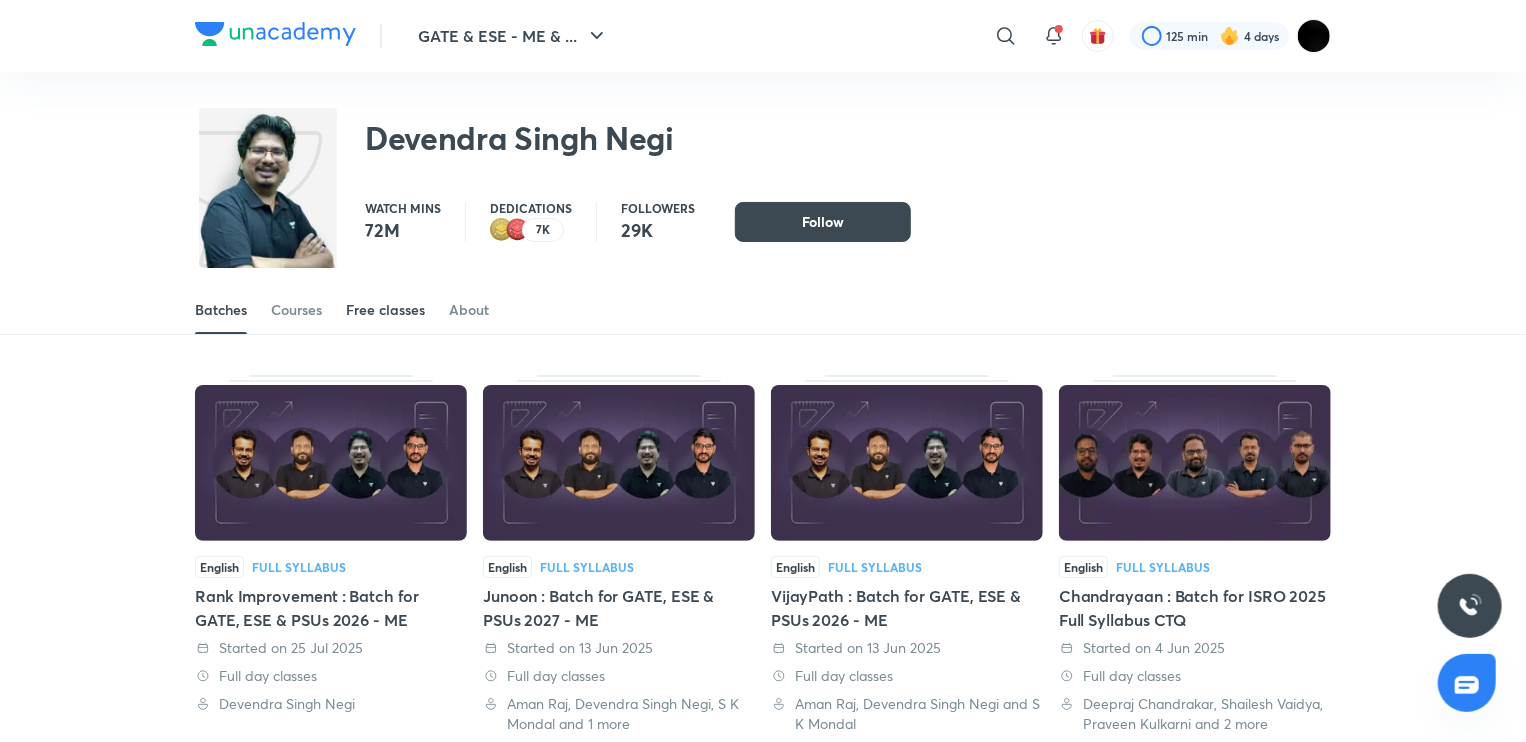 click on "Free classes" at bounding box center [385, 310] 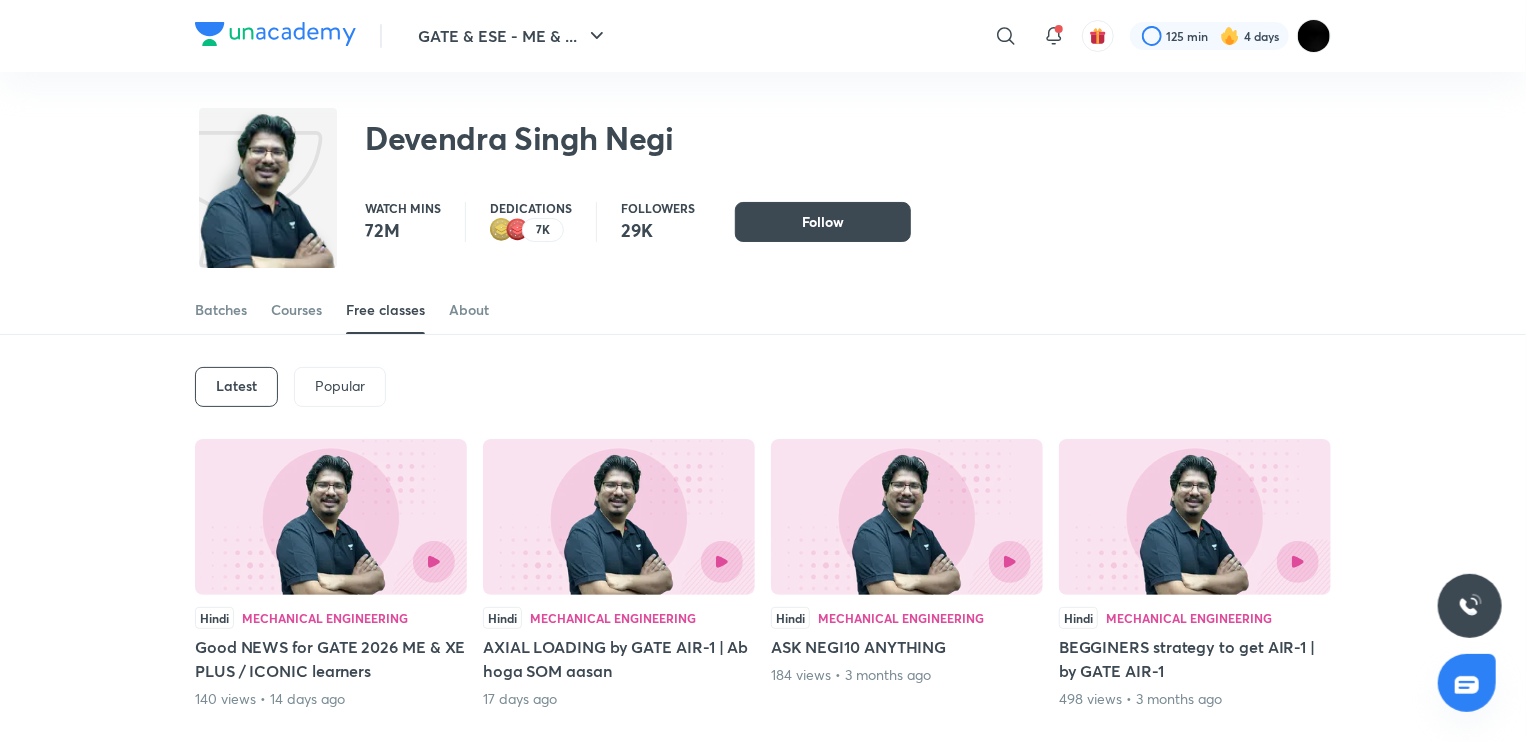 click on "Batches Courses Free classes About" at bounding box center (763, 310) 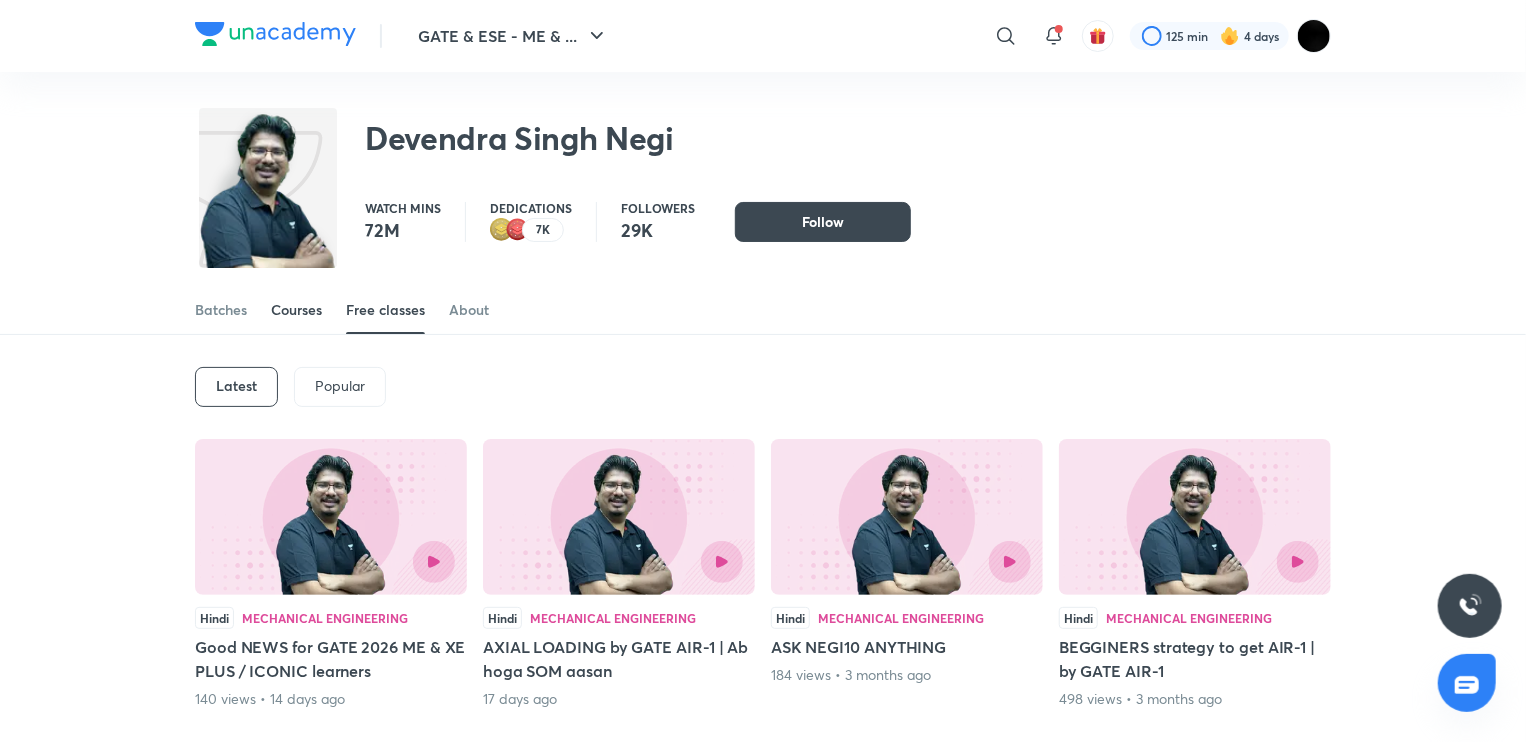 click on "Courses" at bounding box center (296, 310) 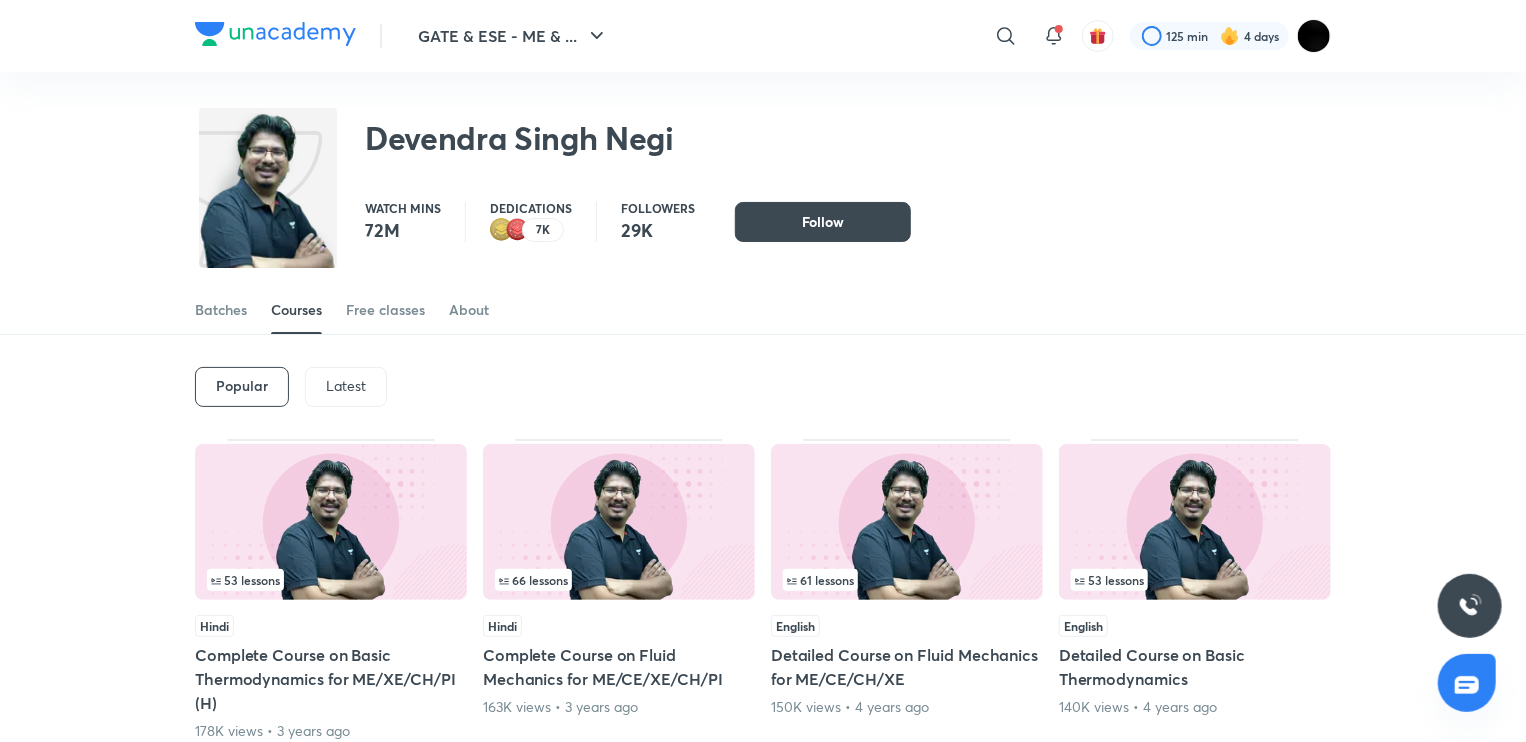 click on "Latest" at bounding box center [346, 386] 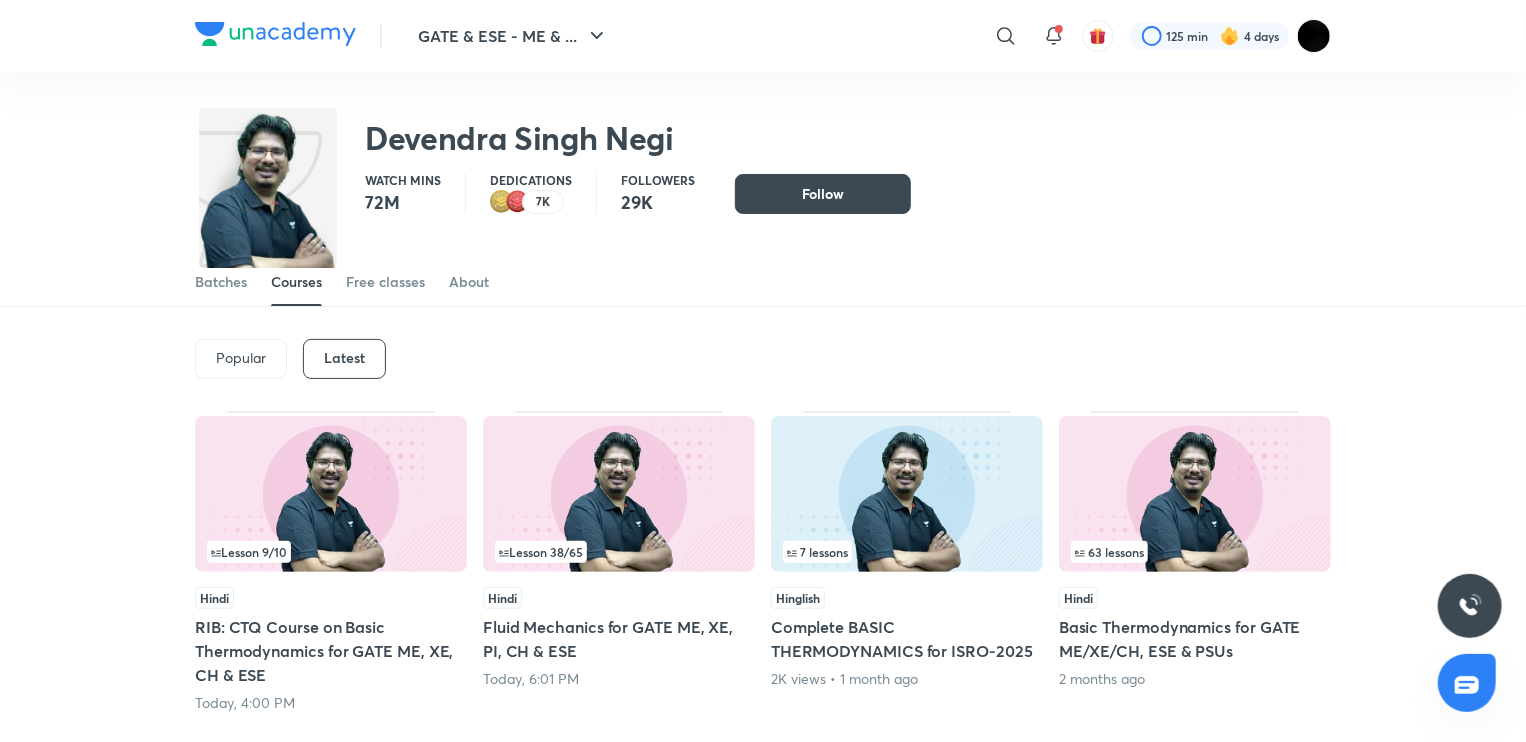 scroll, scrollTop: 0, scrollLeft: 0, axis: both 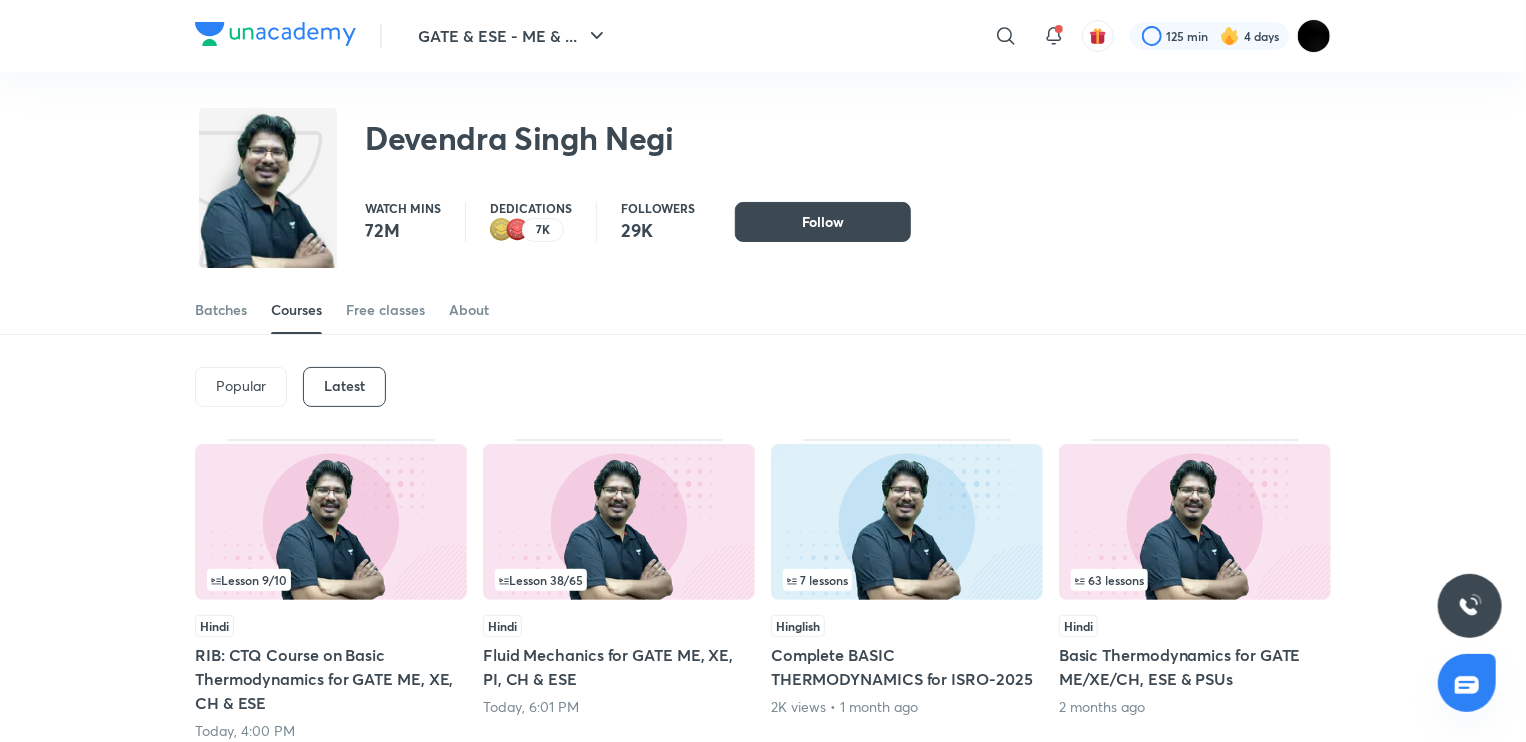 click at bounding box center (275, 34) 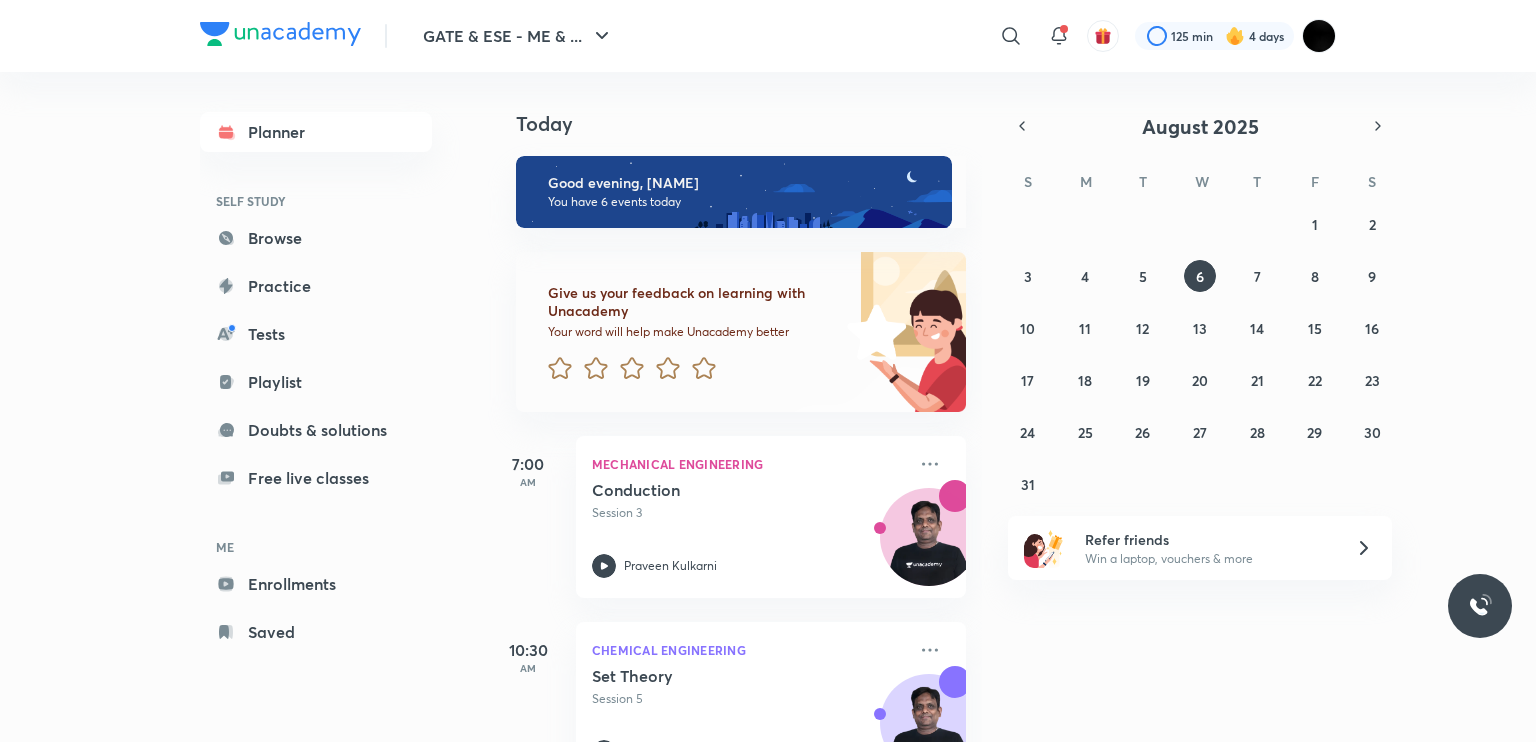 scroll, scrollTop: 0, scrollLeft: 0, axis: both 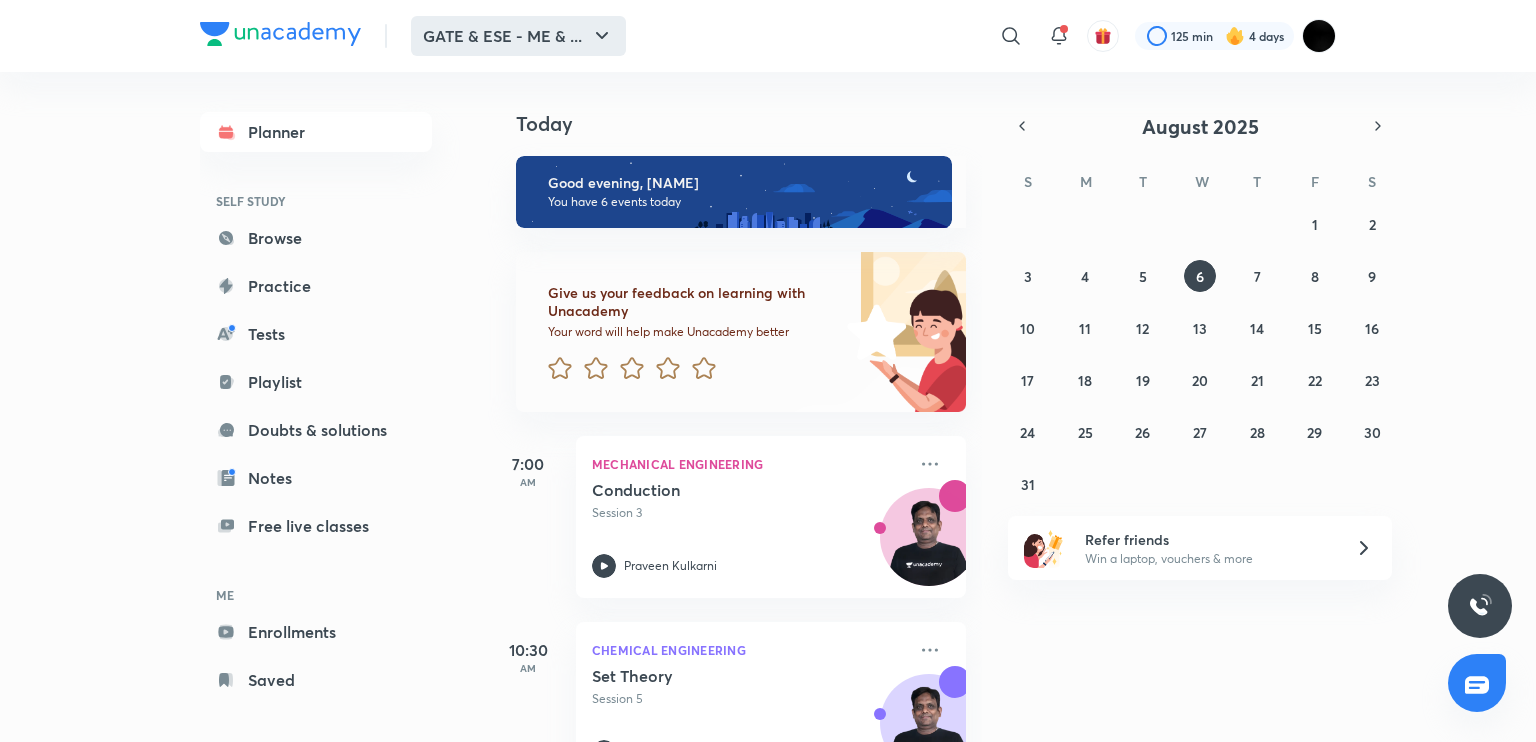 click on "GATE & ESE - ME &  ..." at bounding box center [518, 36] 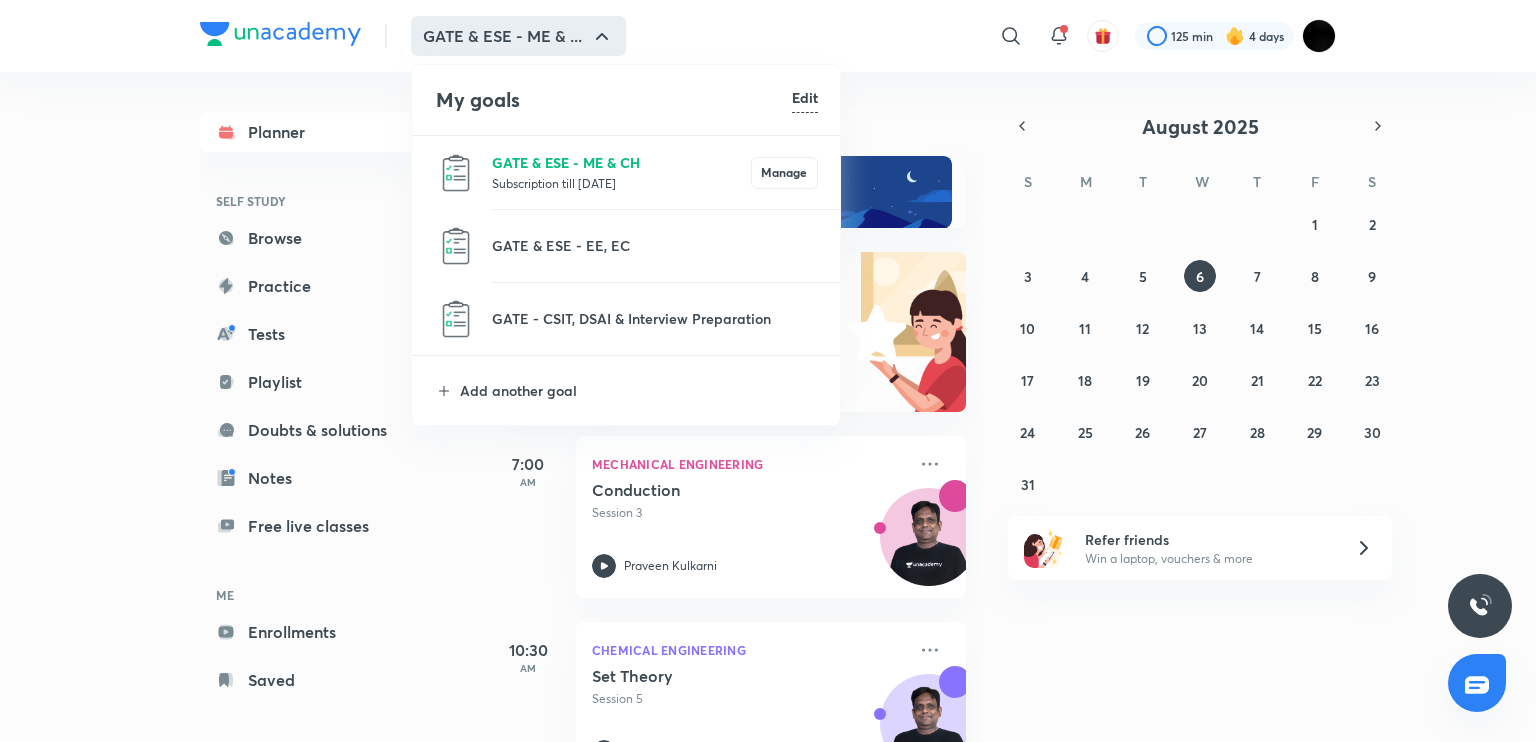 click on "GATE & ESE - ME & CH" at bounding box center [621, 162] 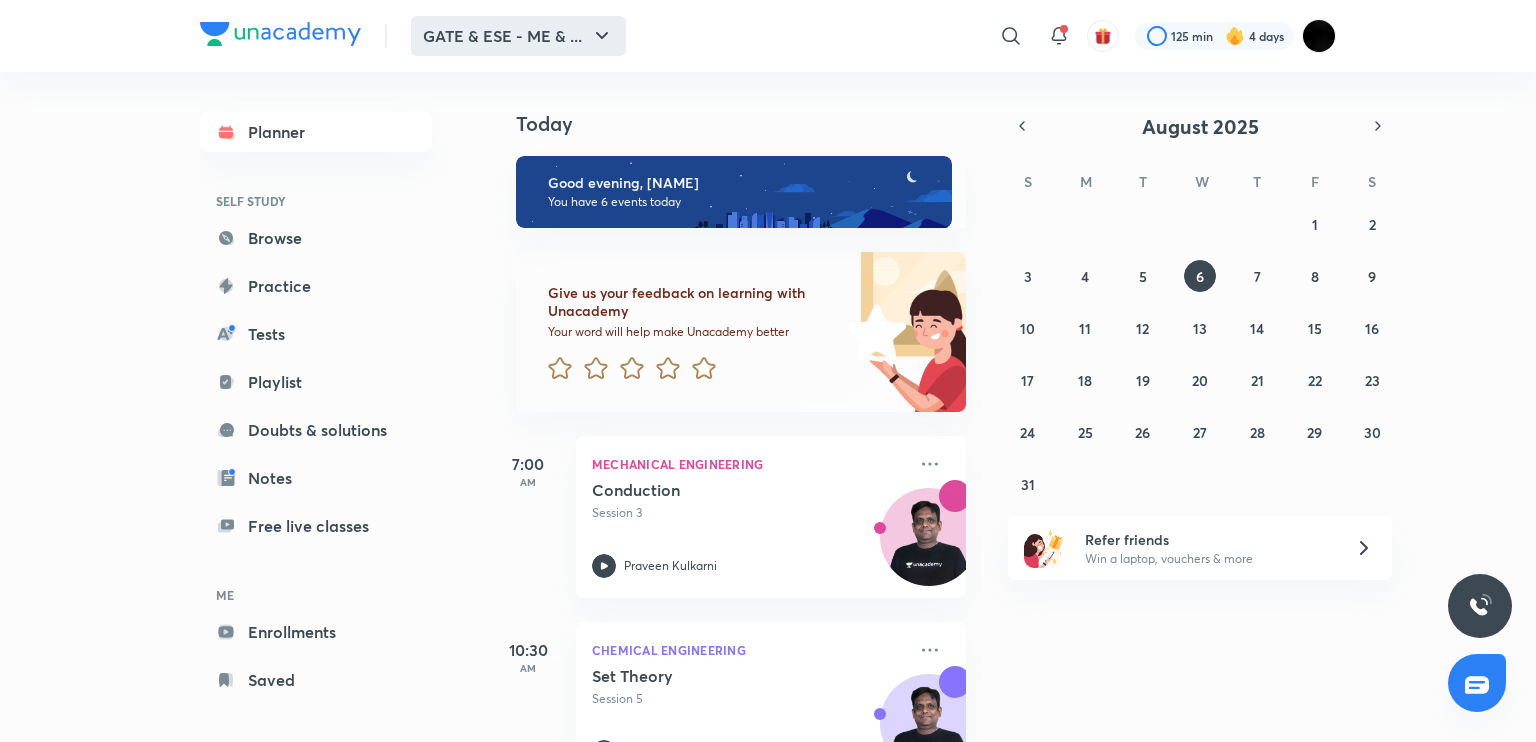 click on "GATE & ESE - ME &  ..." at bounding box center [518, 36] 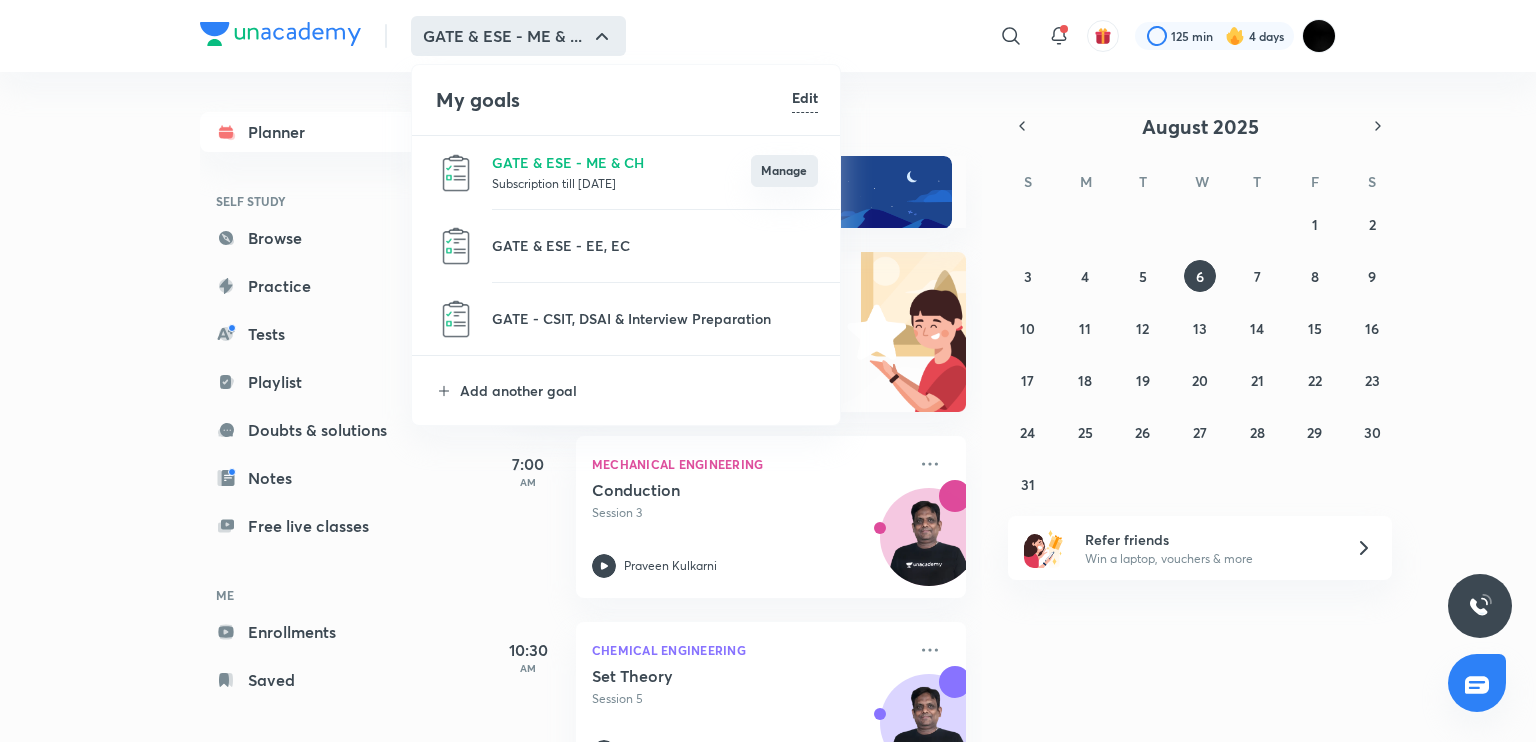 click on "Manage" at bounding box center (784, 171) 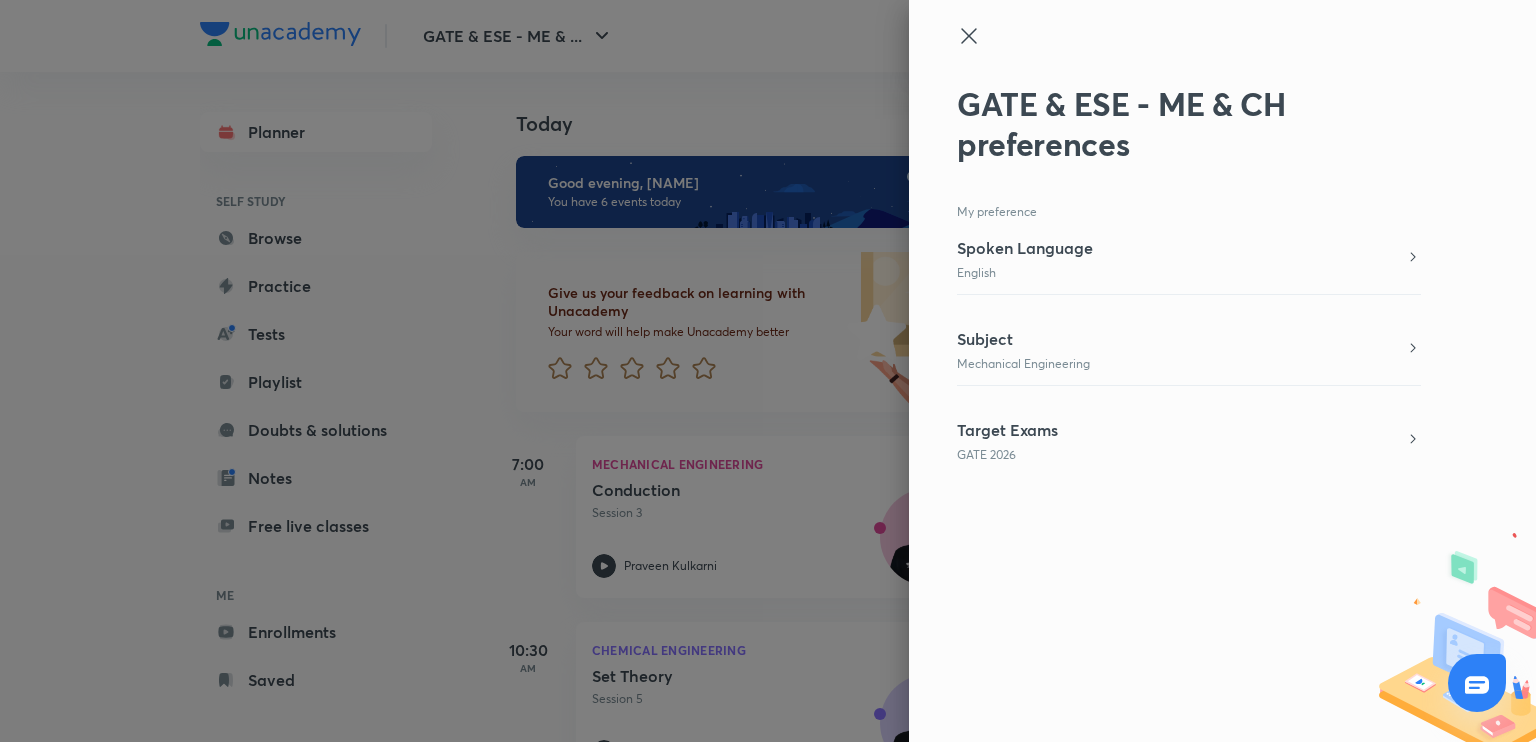 click on "My preference Spoken Language English Subject Mechanical Engineering Target Exams GATE 2026" at bounding box center (1189, 350) 